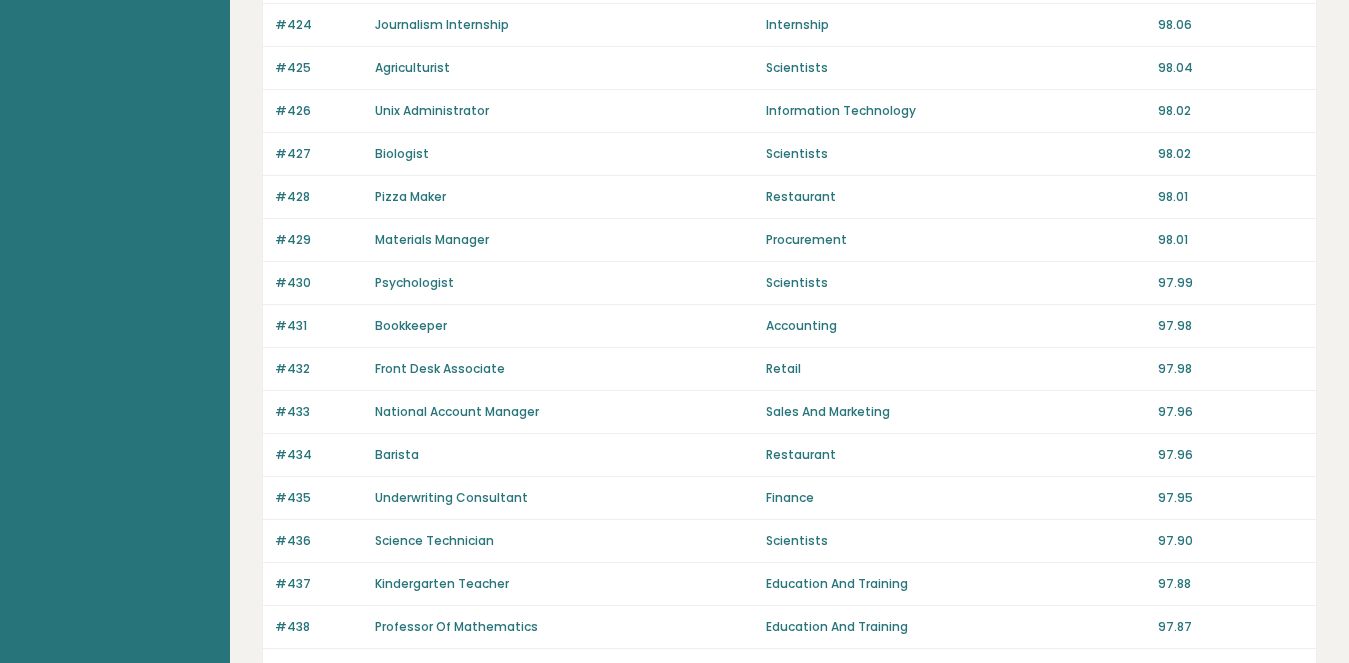 scroll, scrollTop: 1454, scrollLeft: 0, axis: vertical 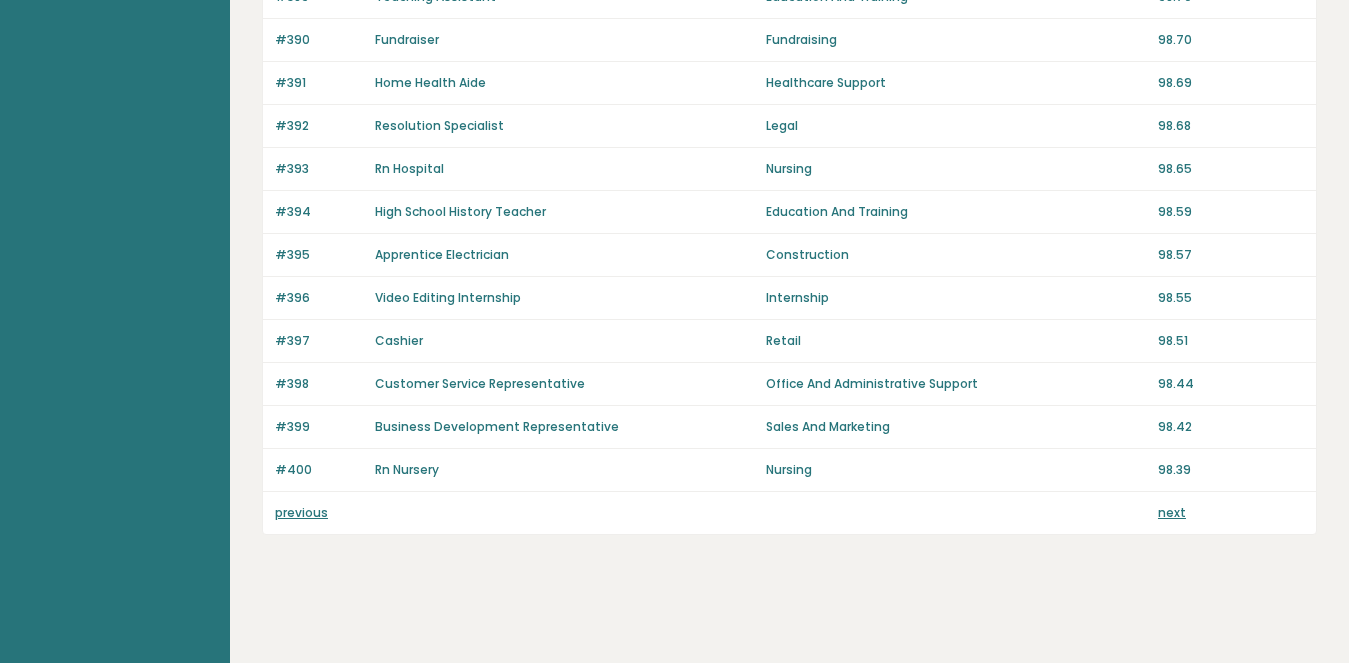 click on "previous" at bounding box center [301, 512] 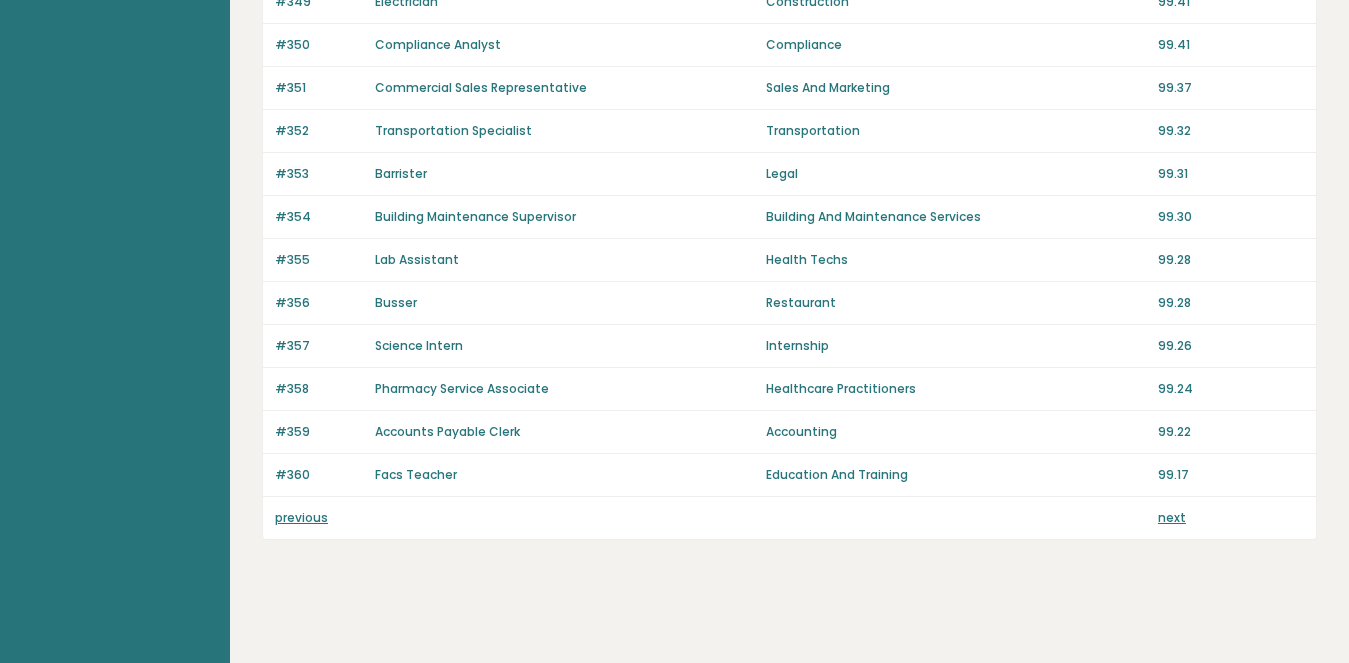 scroll, scrollTop: 1454, scrollLeft: 0, axis: vertical 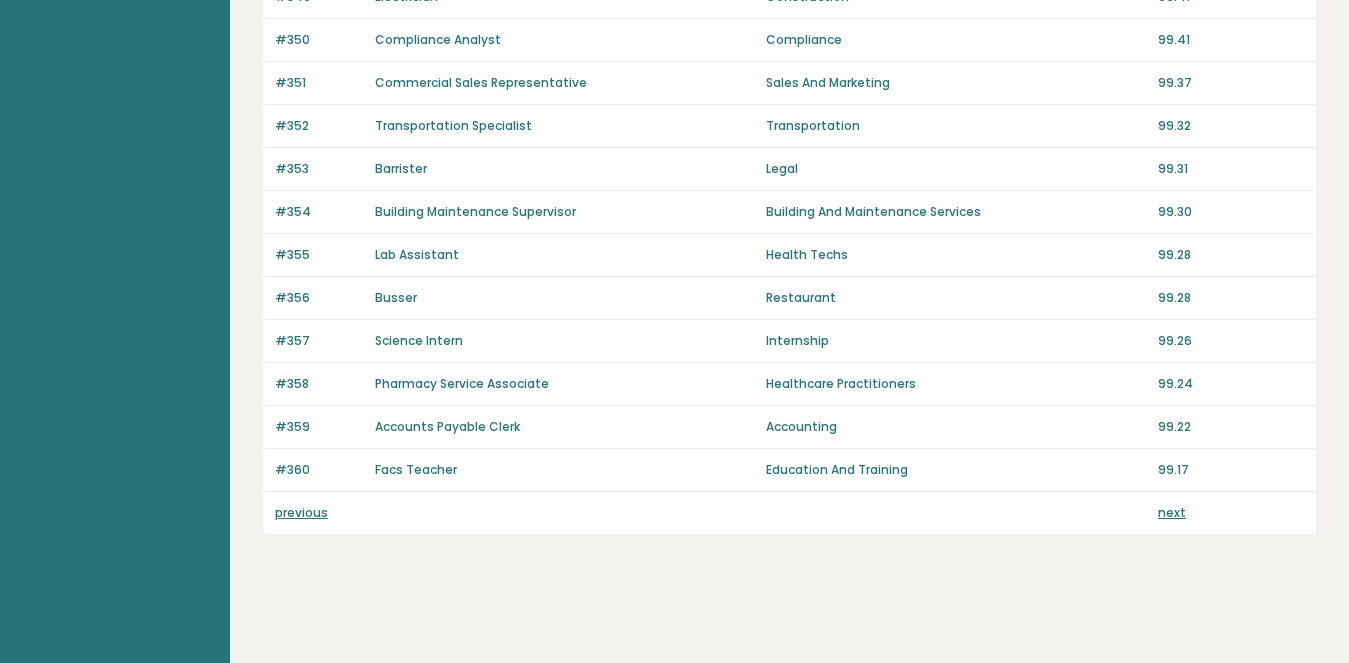 click on "previous" at bounding box center [301, 512] 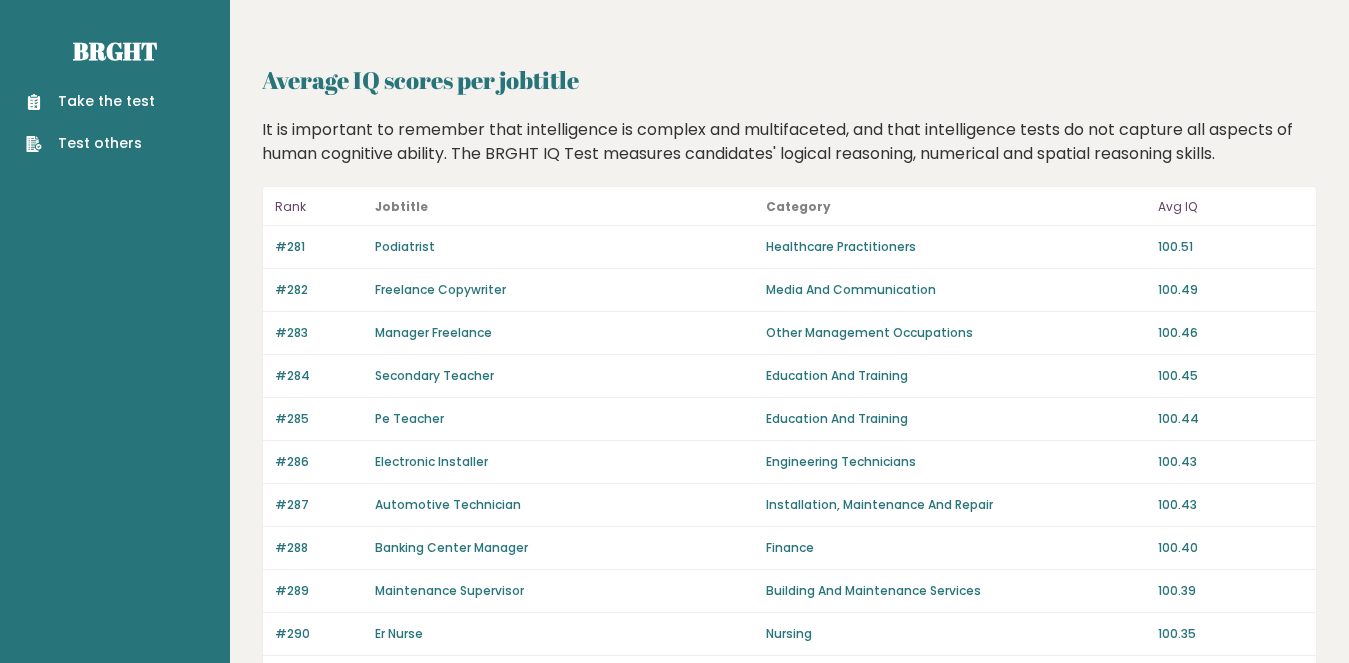 scroll, scrollTop: 1454, scrollLeft: 0, axis: vertical 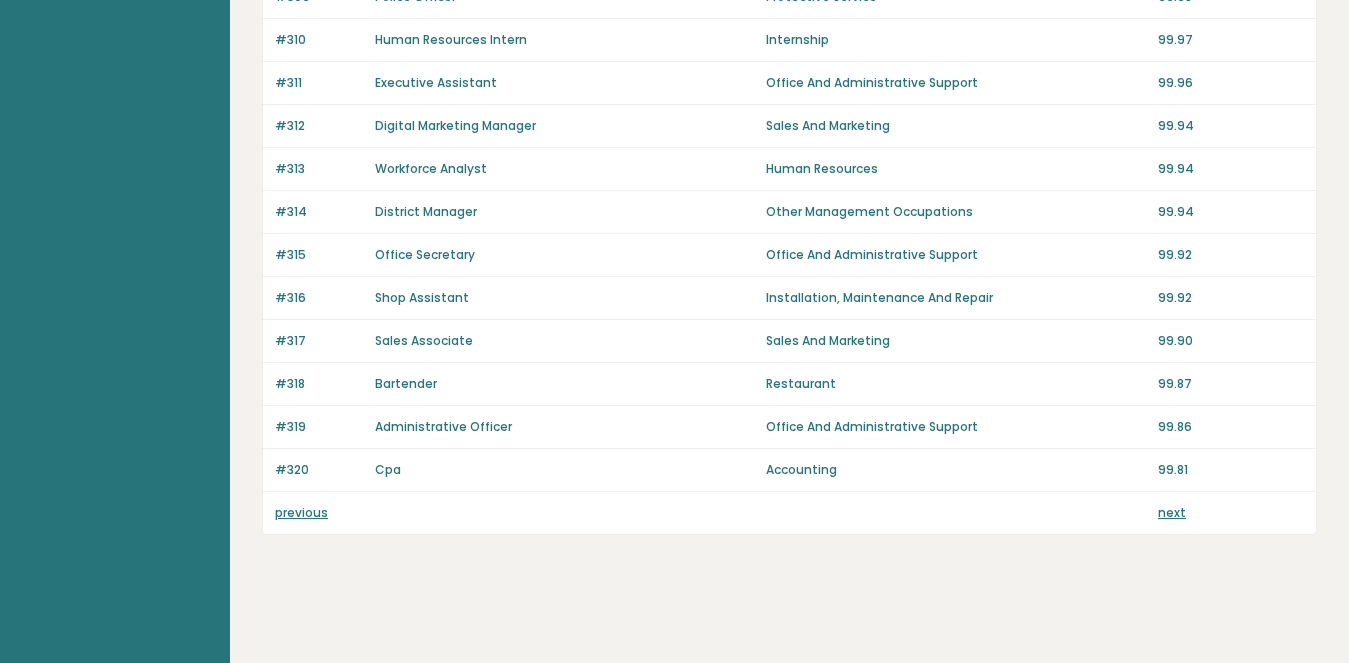 click on "previous" at bounding box center (301, 512) 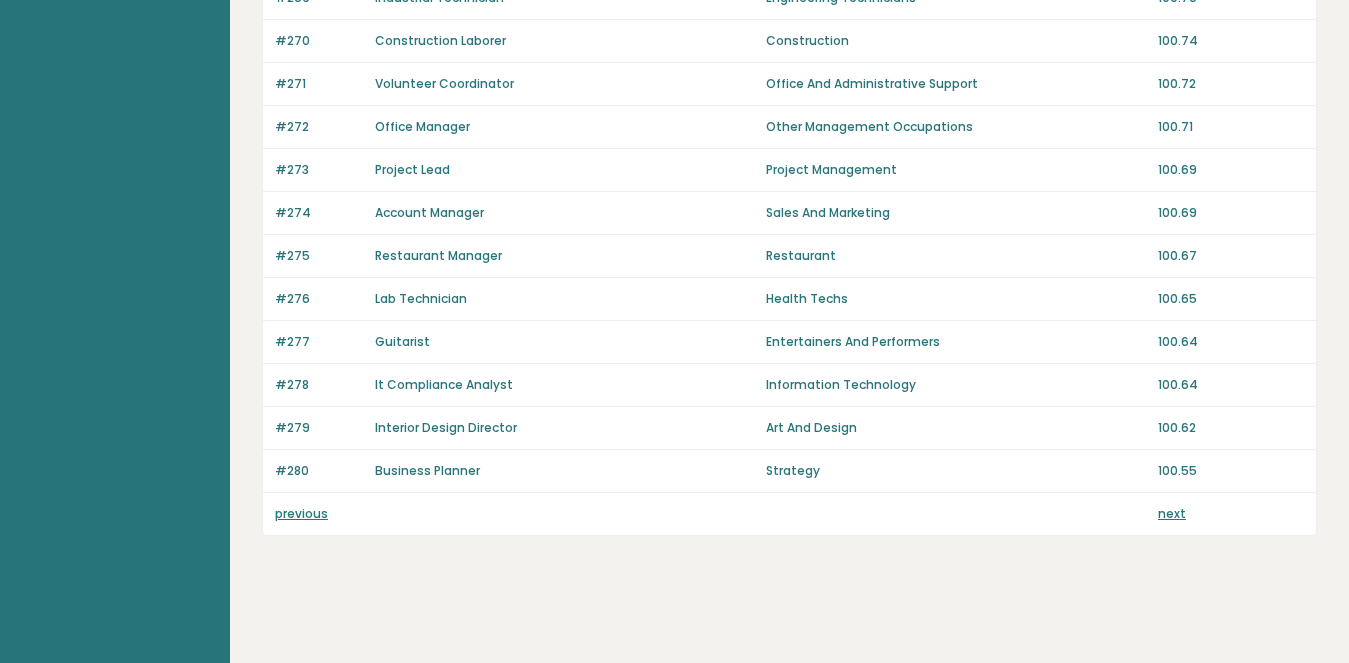 scroll, scrollTop: 1454, scrollLeft: 0, axis: vertical 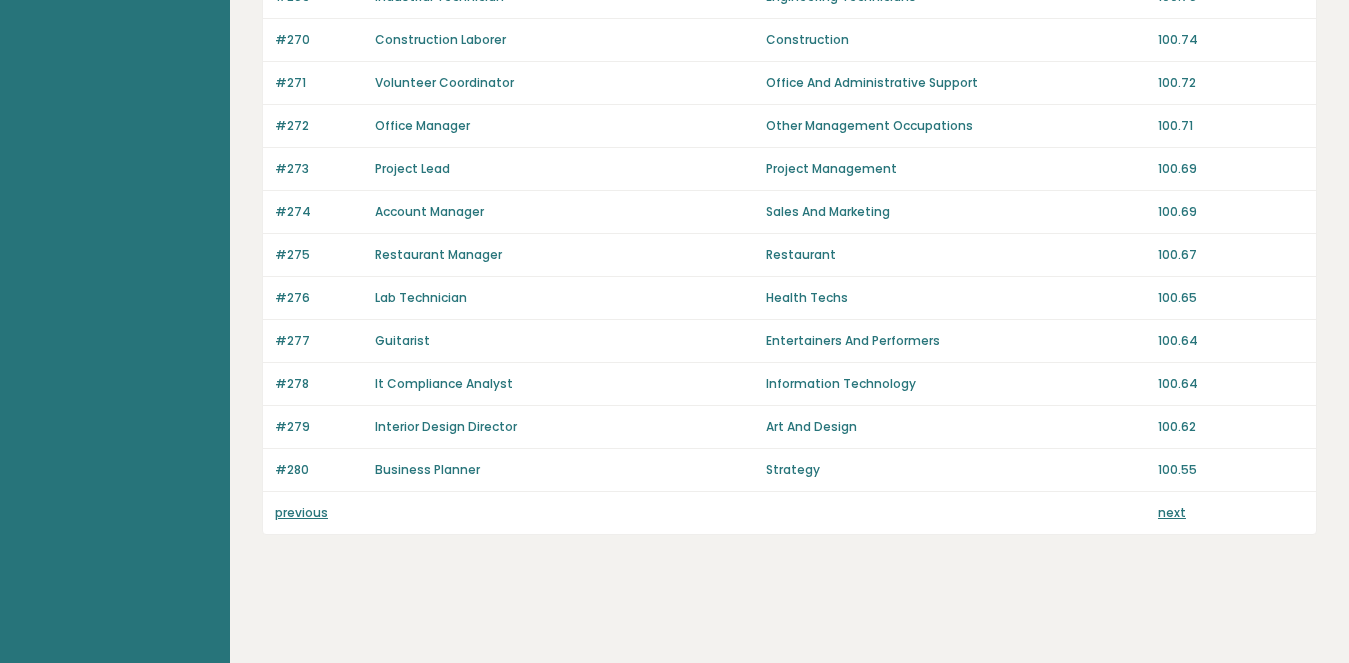 click on "previous" at bounding box center (301, 512) 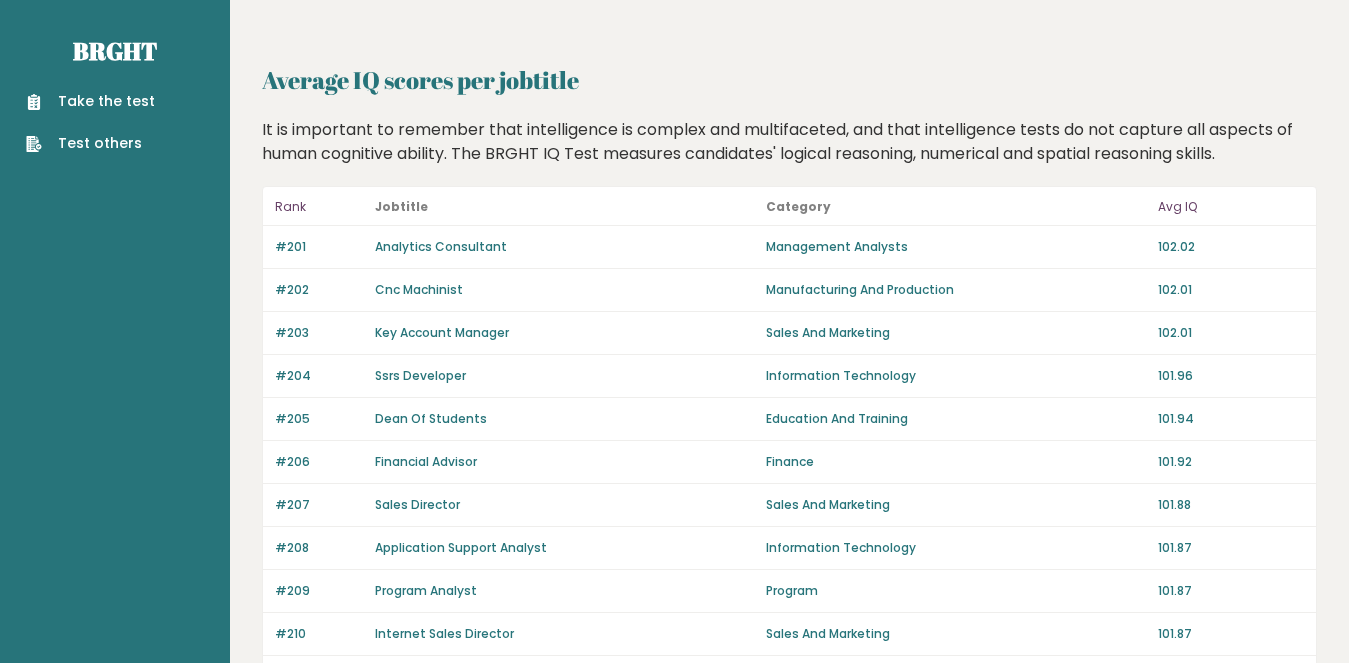 scroll, scrollTop: 1454, scrollLeft: 0, axis: vertical 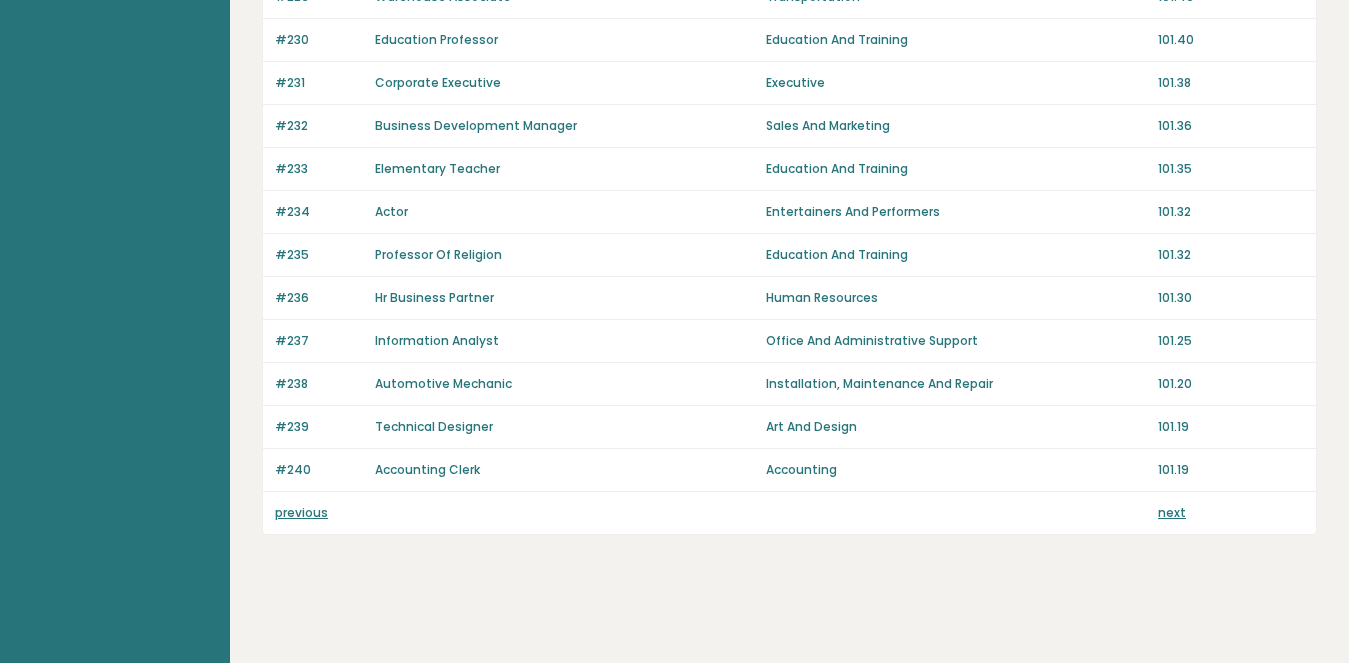 click on "previous" at bounding box center (301, 512) 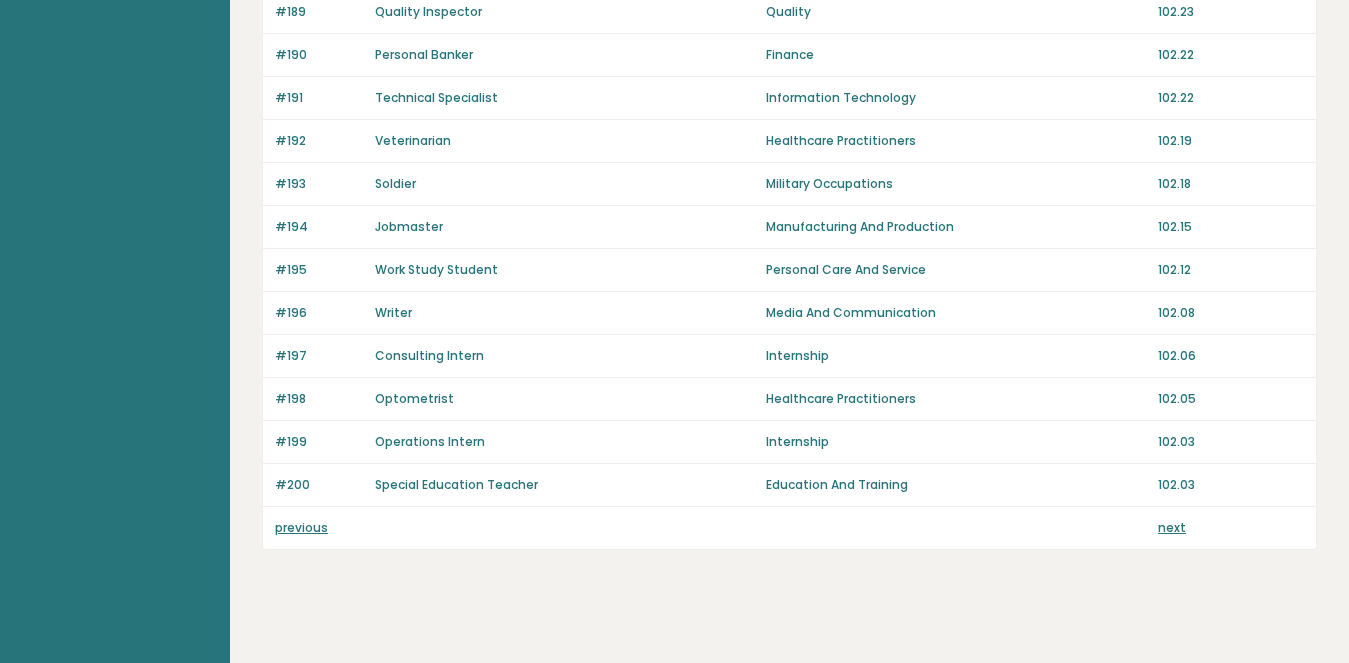 scroll, scrollTop: 1454, scrollLeft: 0, axis: vertical 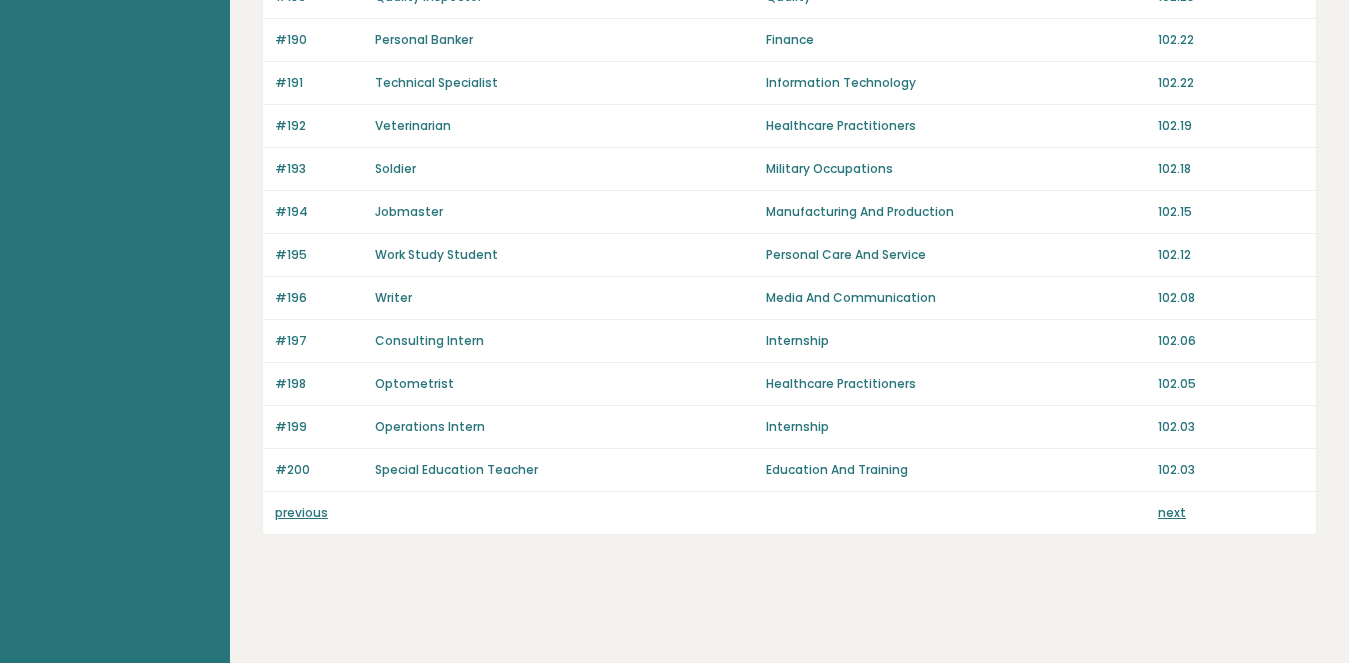 click on "previous" at bounding box center (301, 512) 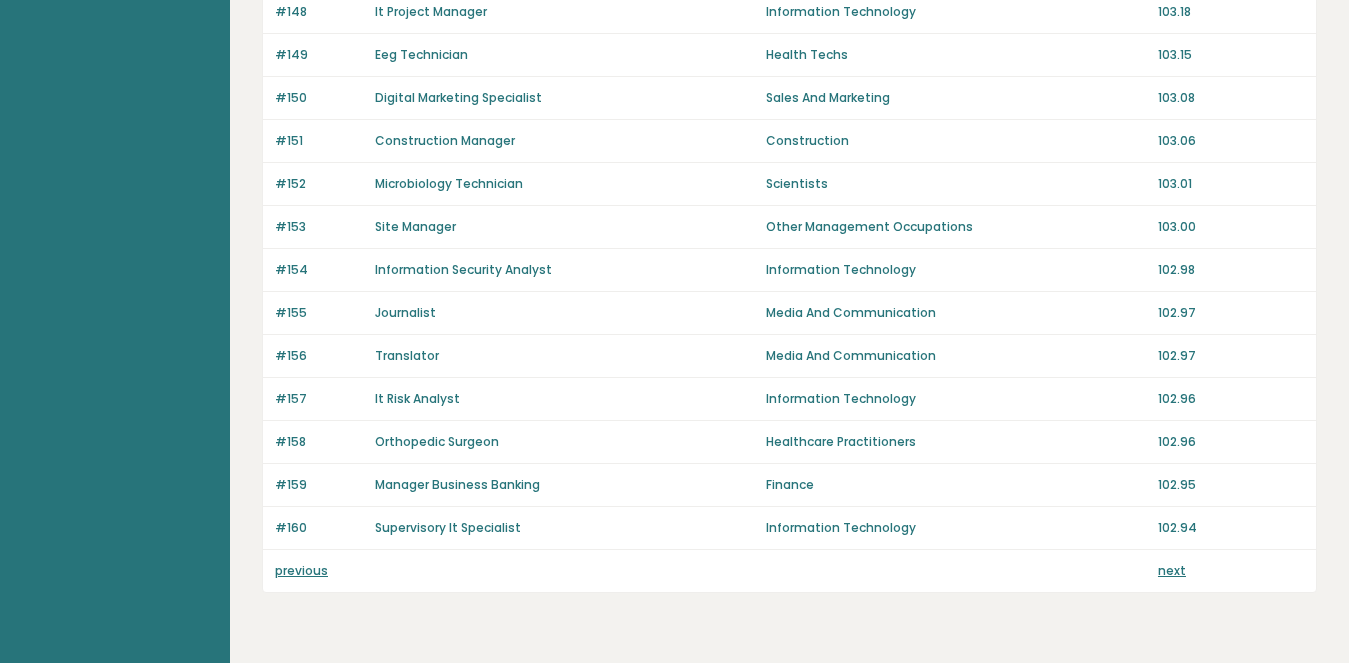 scroll, scrollTop: 1454, scrollLeft: 0, axis: vertical 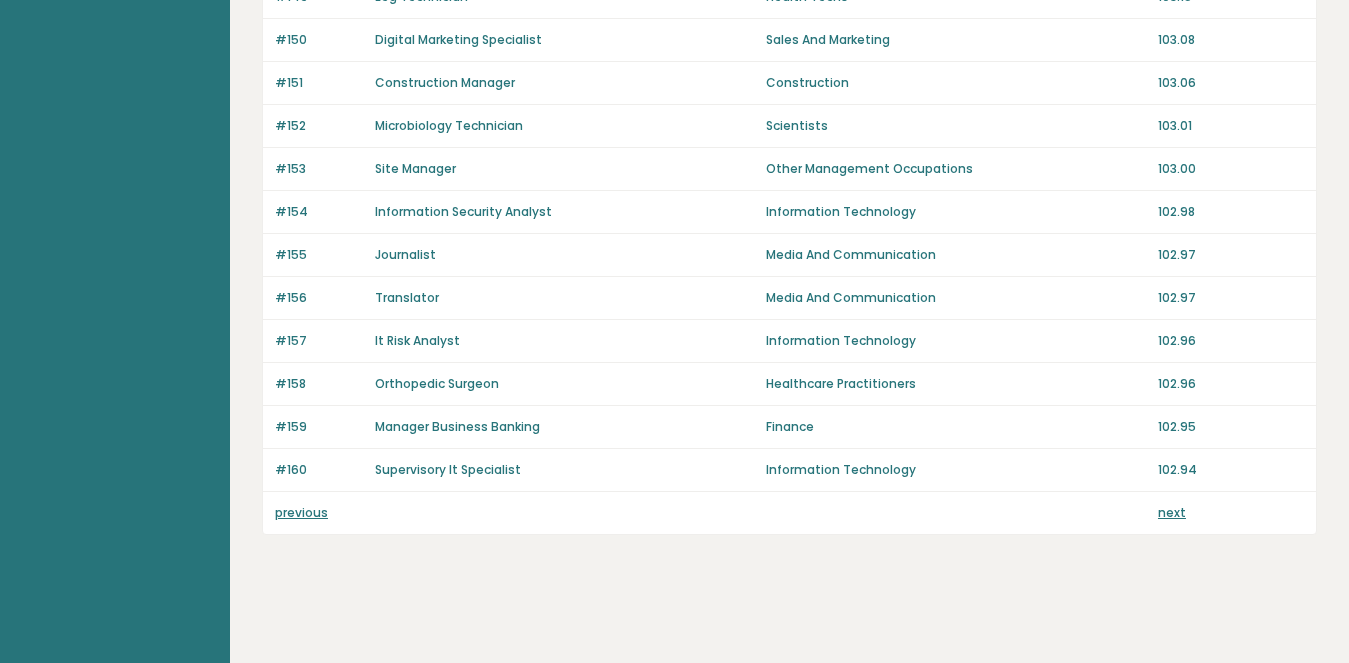 click on "previous" at bounding box center (301, 512) 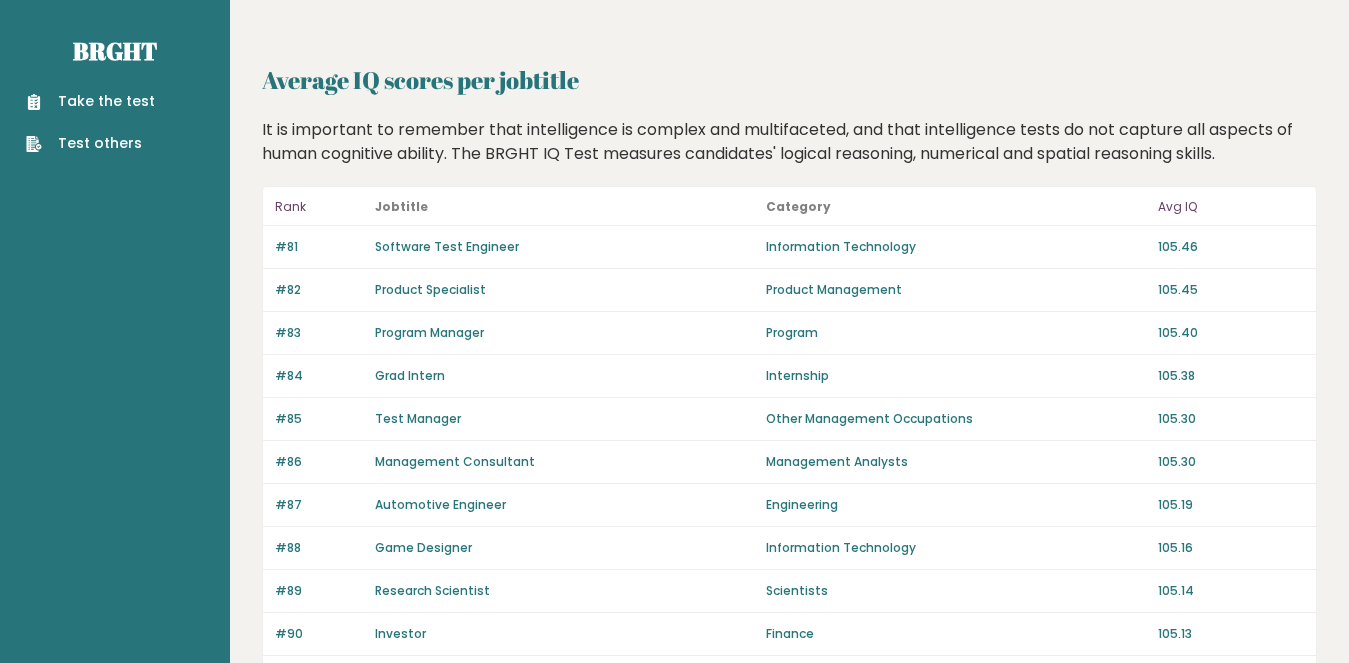 scroll, scrollTop: 1454, scrollLeft: 0, axis: vertical 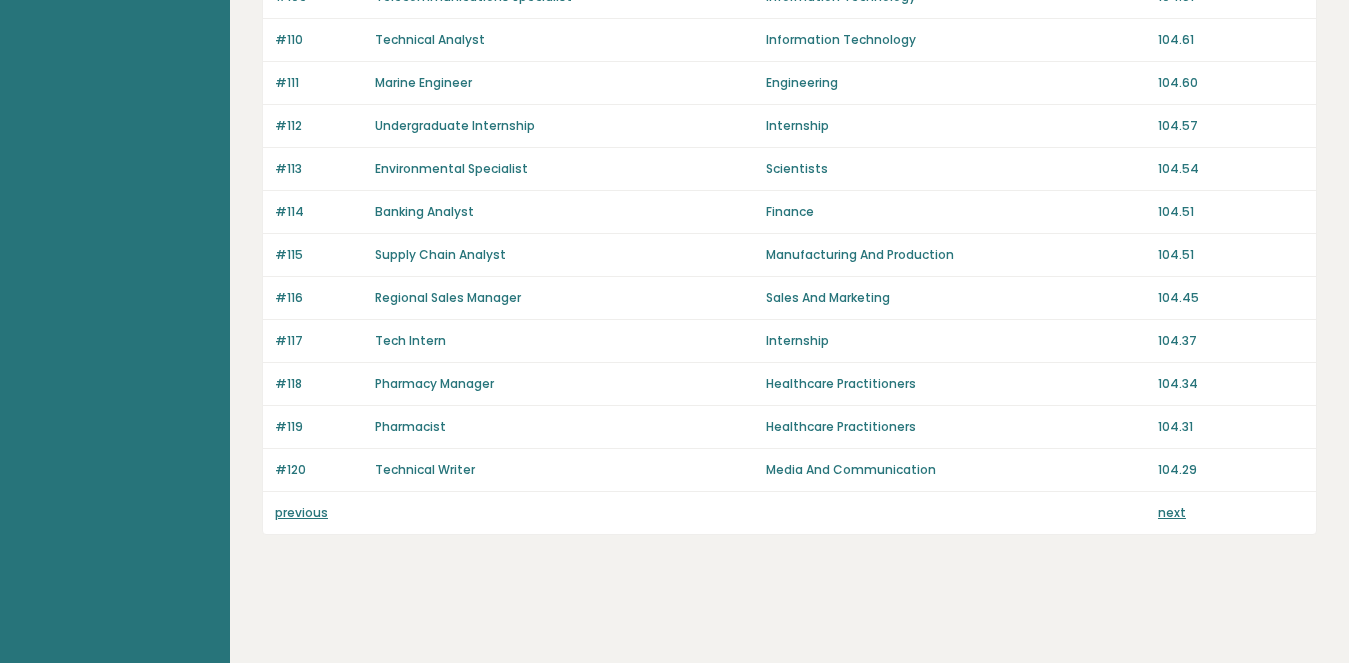 click on "previous" at bounding box center (301, 512) 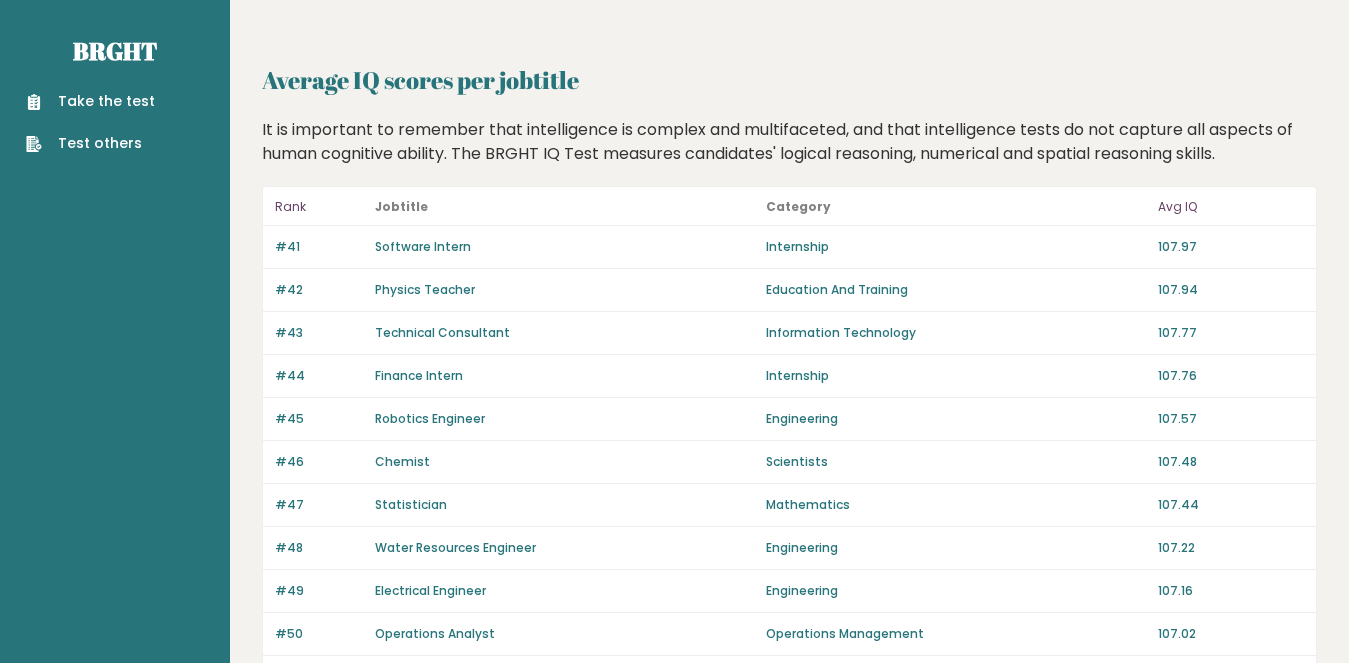 scroll, scrollTop: 1454, scrollLeft: 0, axis: vertical 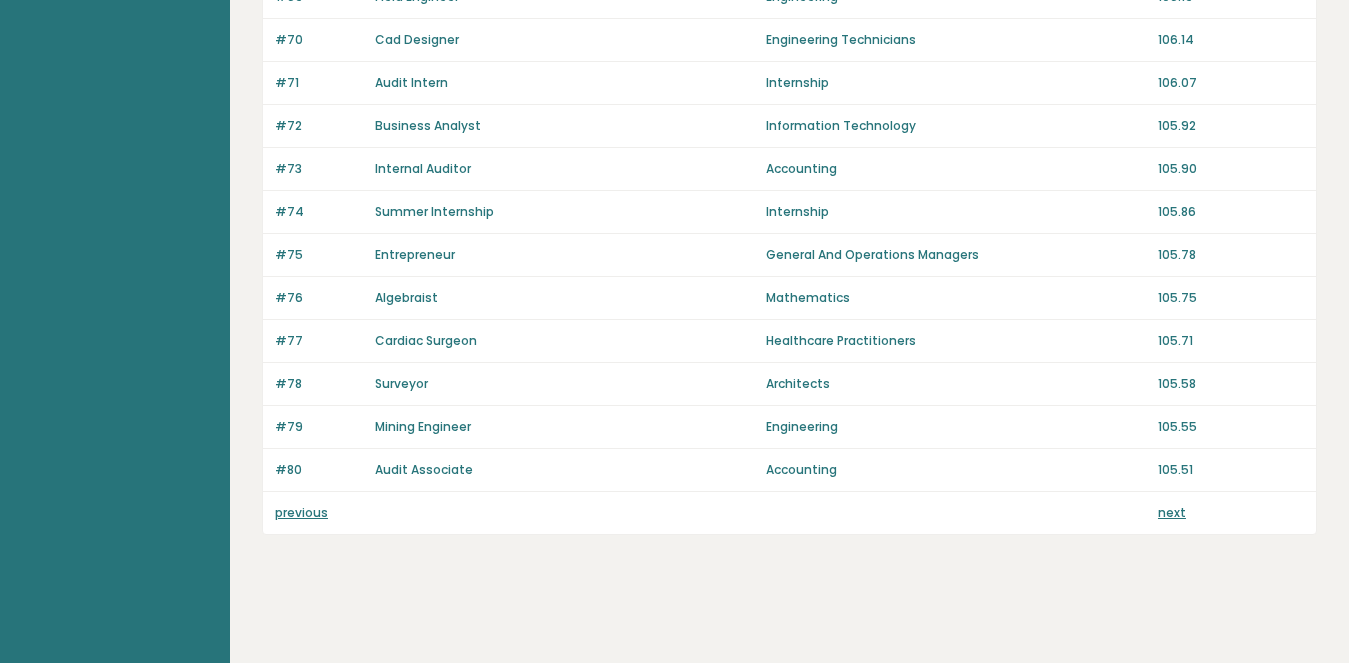 click on "previous" at bounding box center (301, 512) 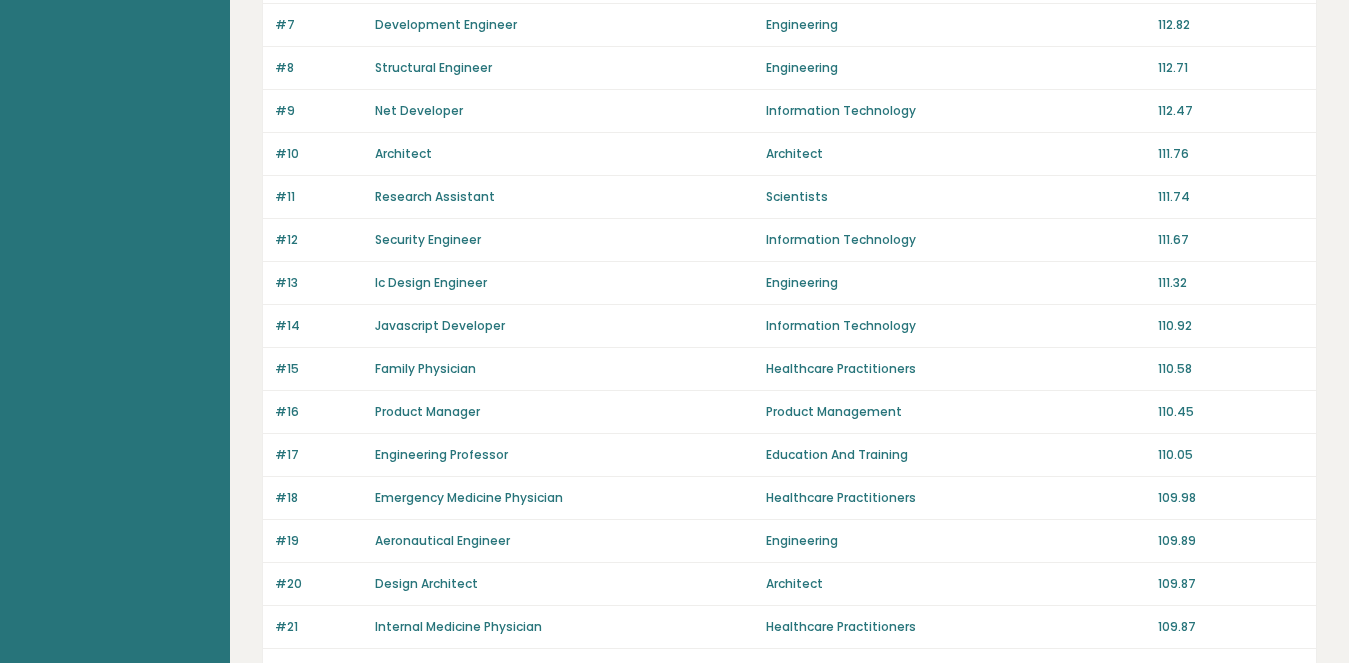 scroll, scrollTop: 440, scrollLeft: 0, axis: vertical 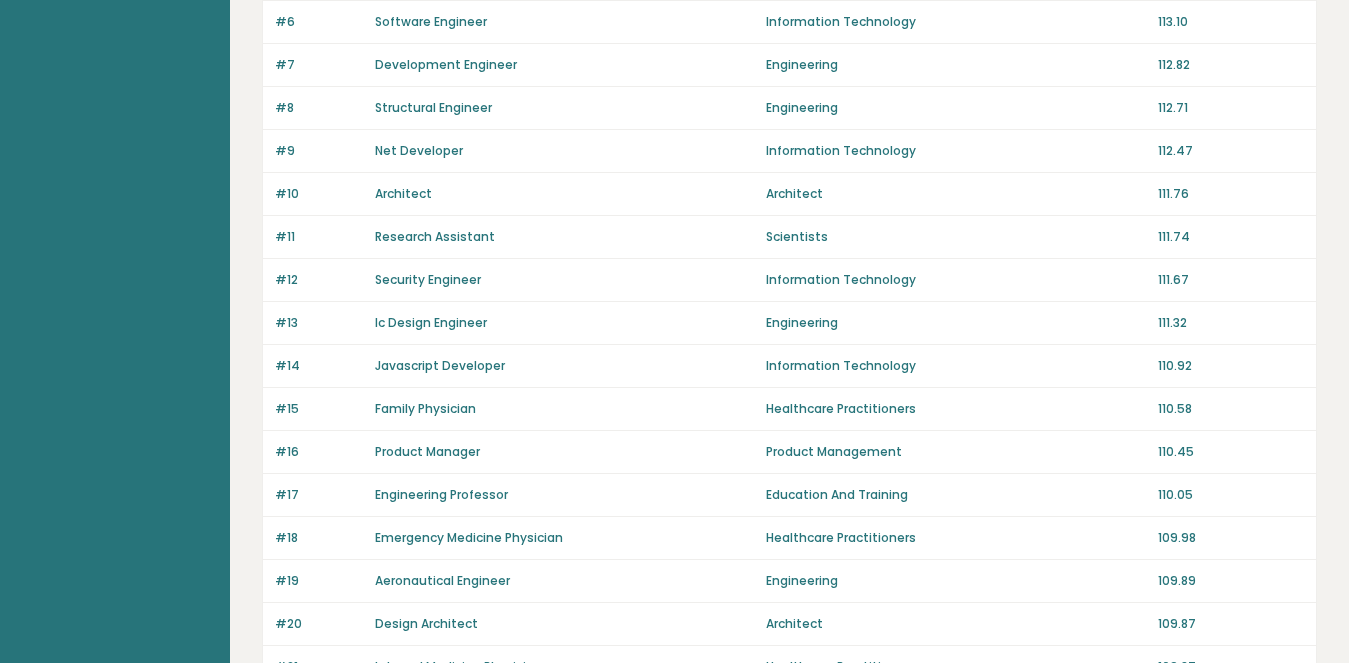click on "Architect" at bounding box center (403, 193) 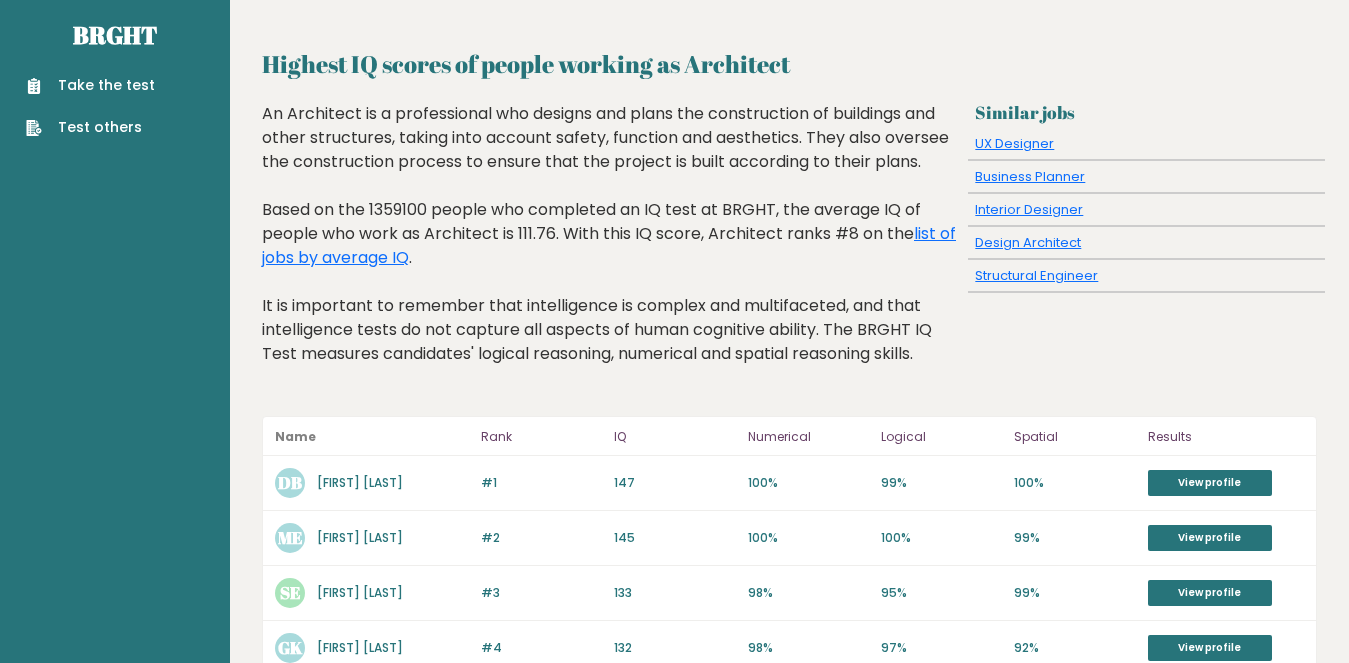 scroll, scrollTop: 0, scrollLeft: 0, axis: both 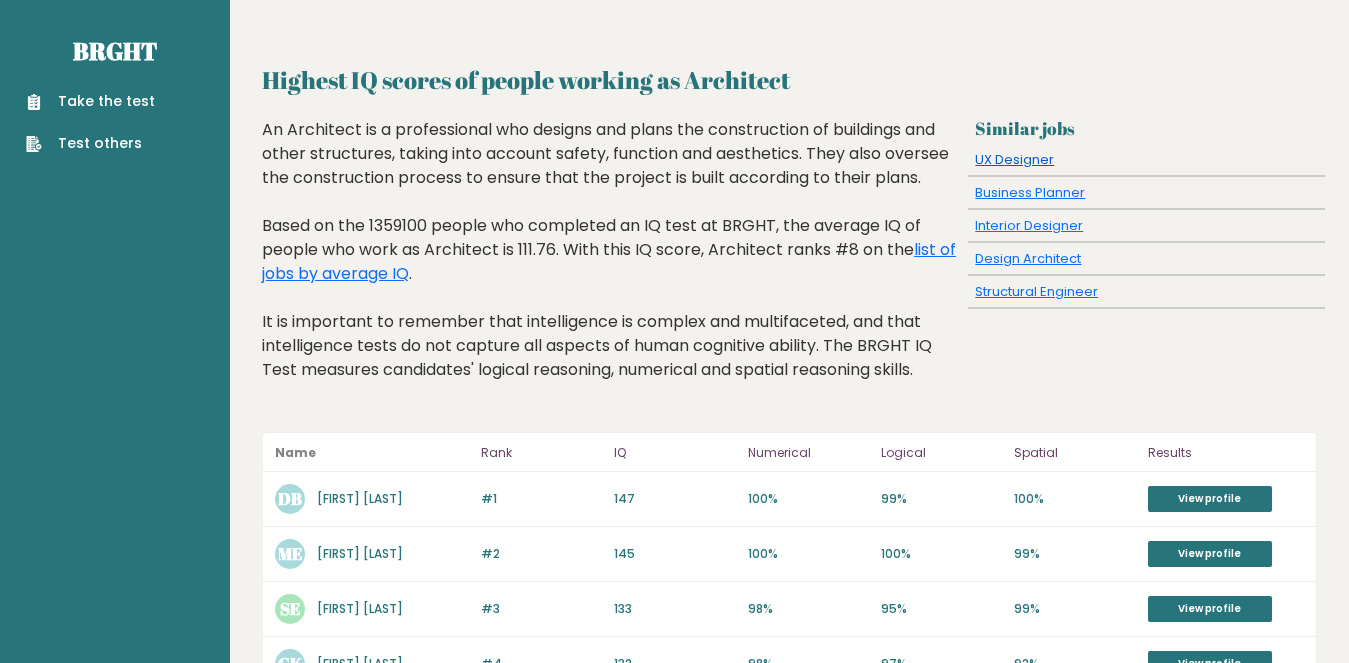 click on "UX Designer" at bounding box center (1014, 159) 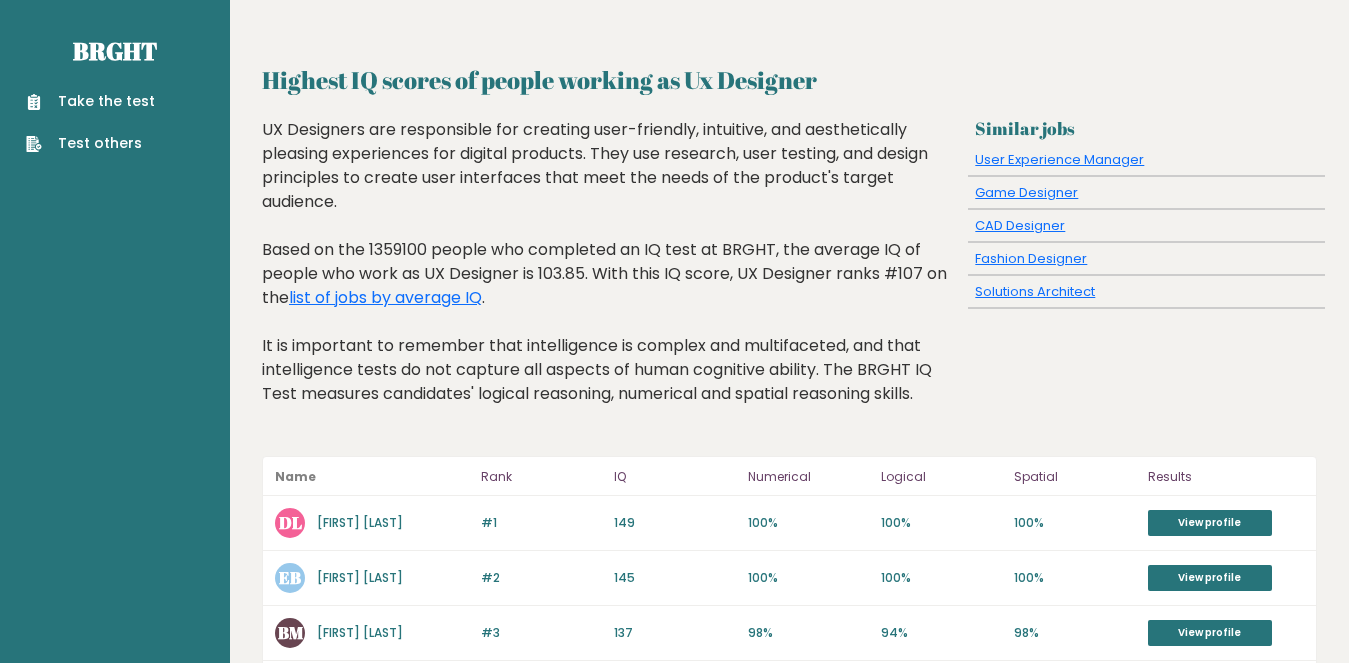scroll, scrollTop: 0, scrollLeft: 0, axis: both 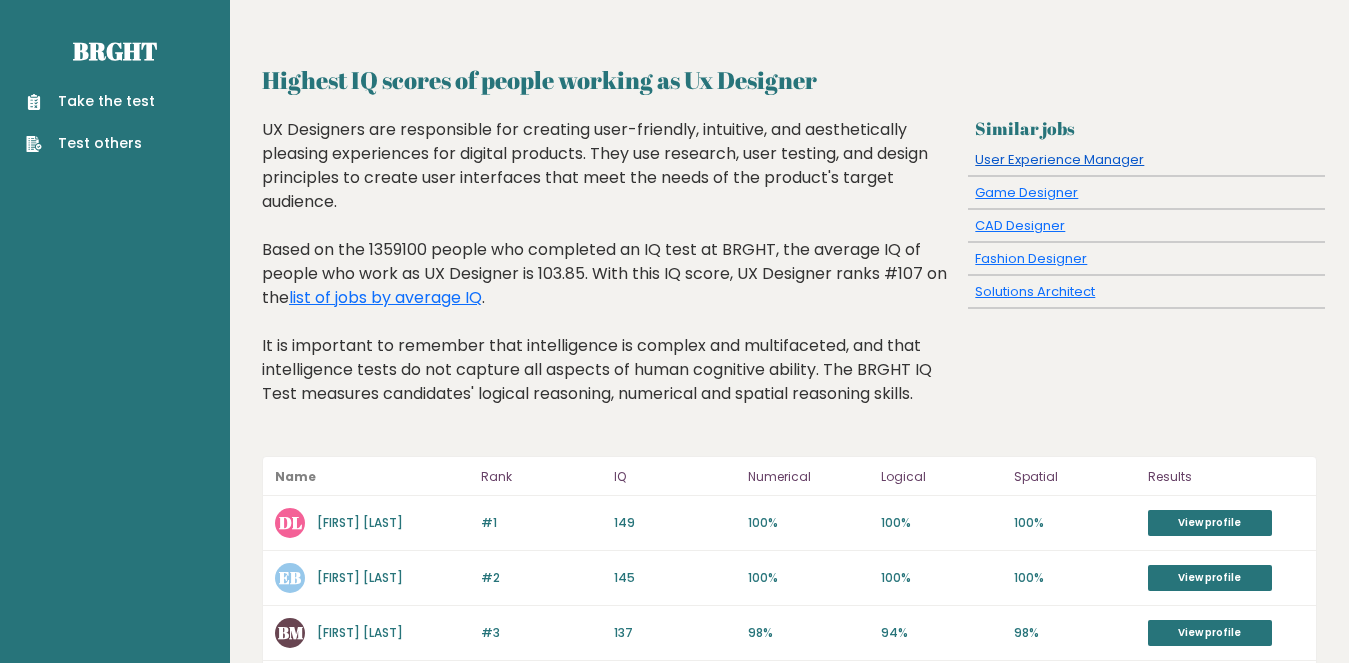 click on "User Experience Manager" at bounding box center [1059, 159] 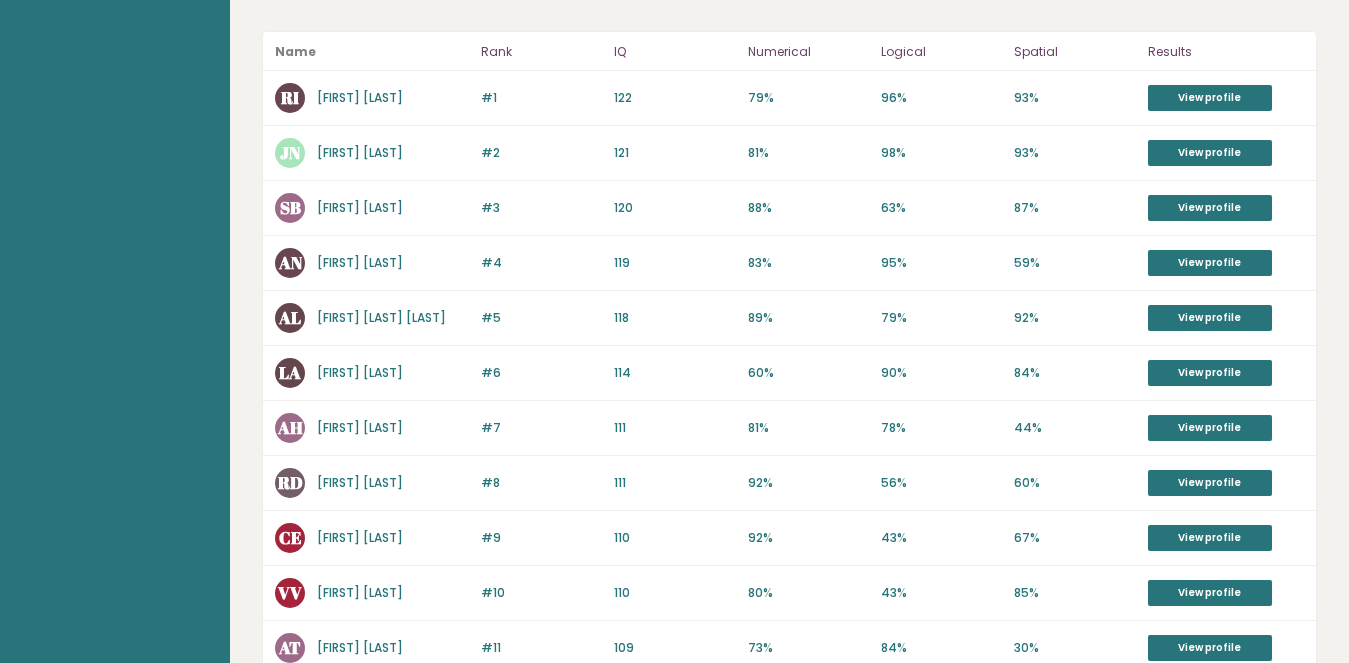 scroll, scrollTop: 320, scrollLeft: 0, axis: vertical 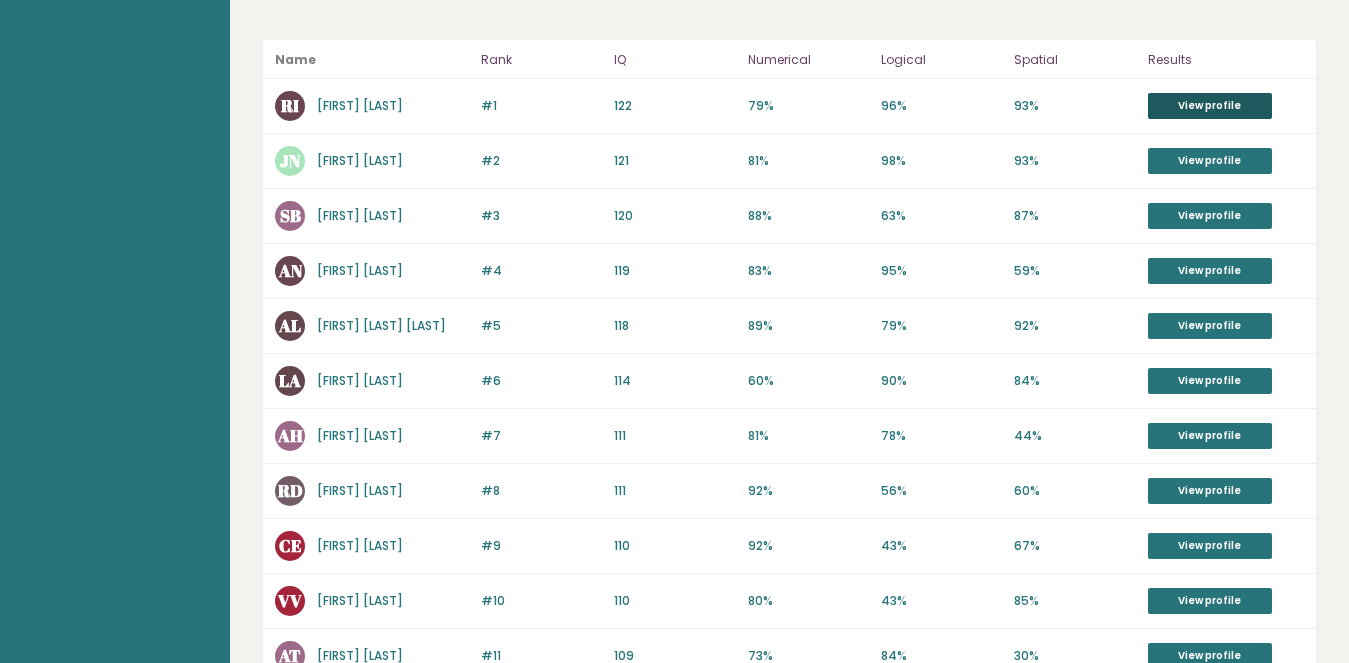 click on "View profile" at bounding box center [1210, 106] 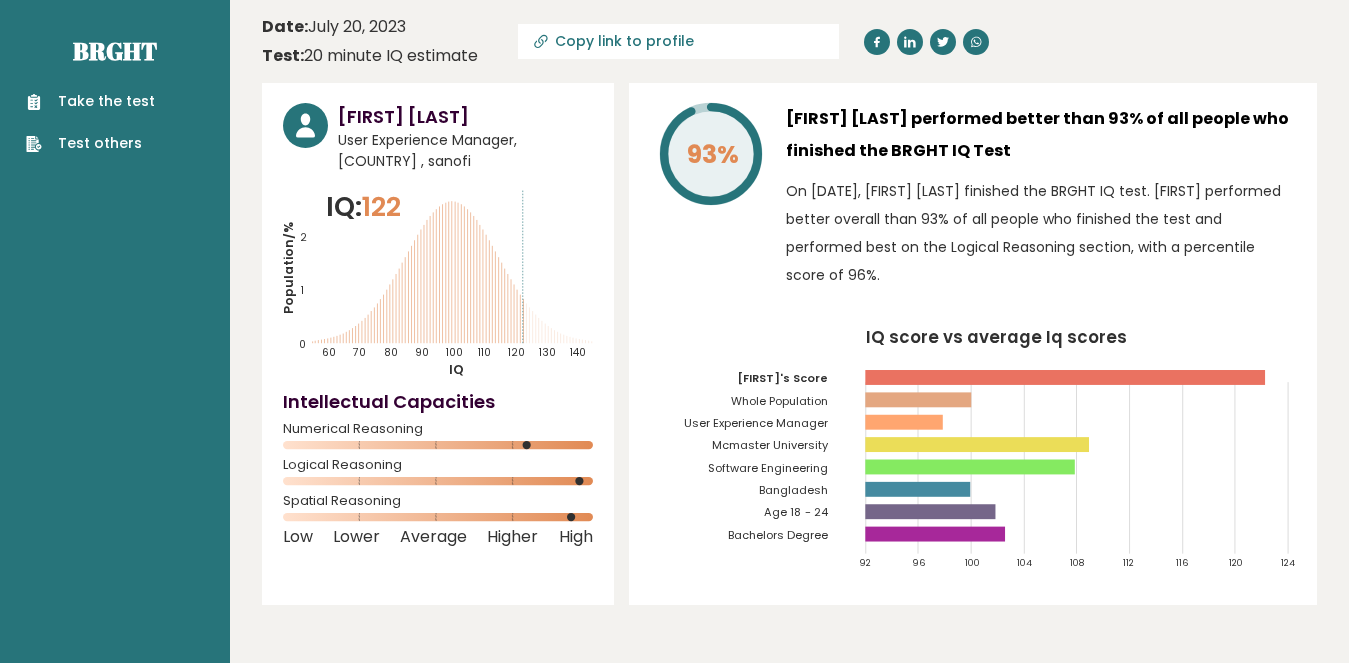 scroll, scrollTop: 0, scrollLeft: 0, axis: both 